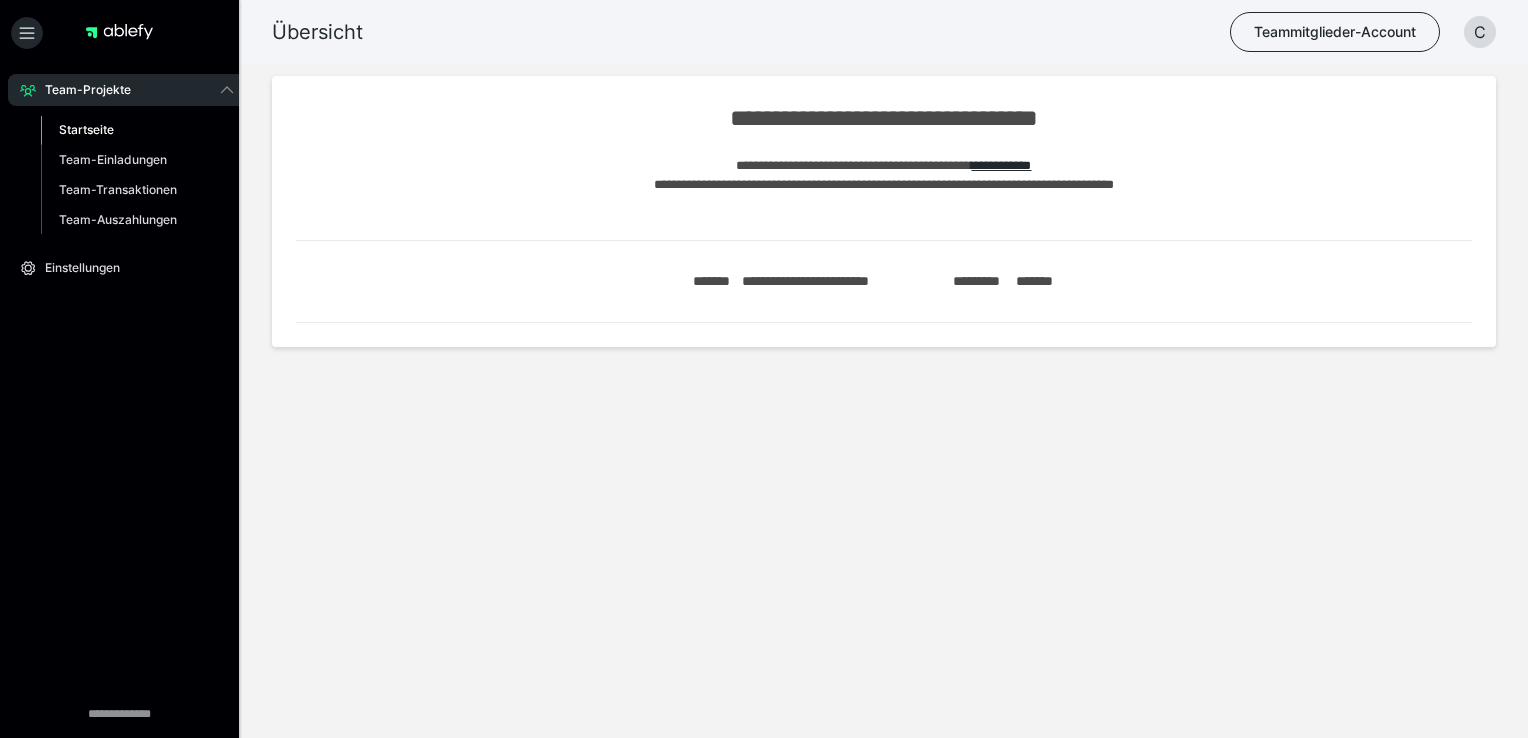 scroll, scrollTop: 0, scrollLeft: 0, axis: both 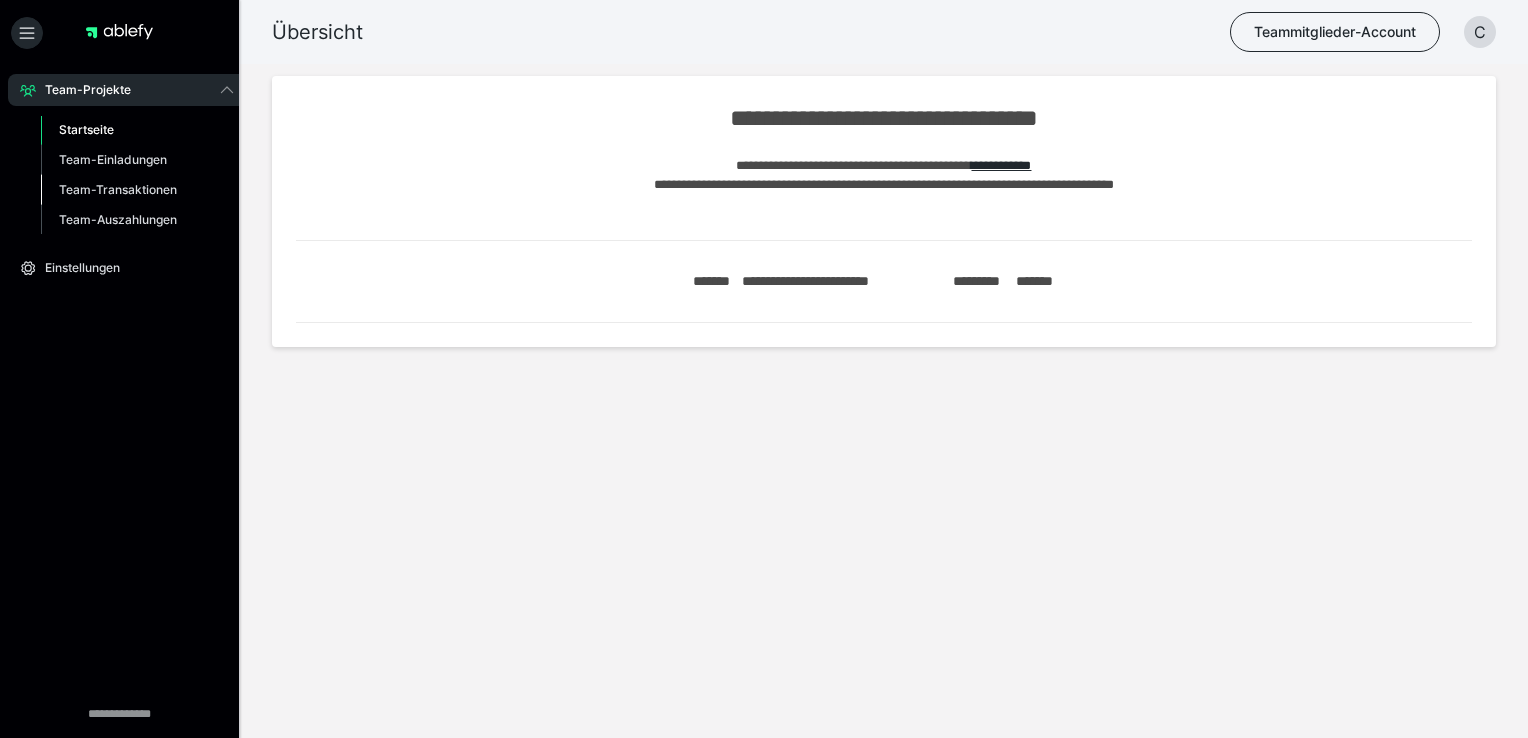click on "Team-Transaktionen" at bounding box center (118, 189) 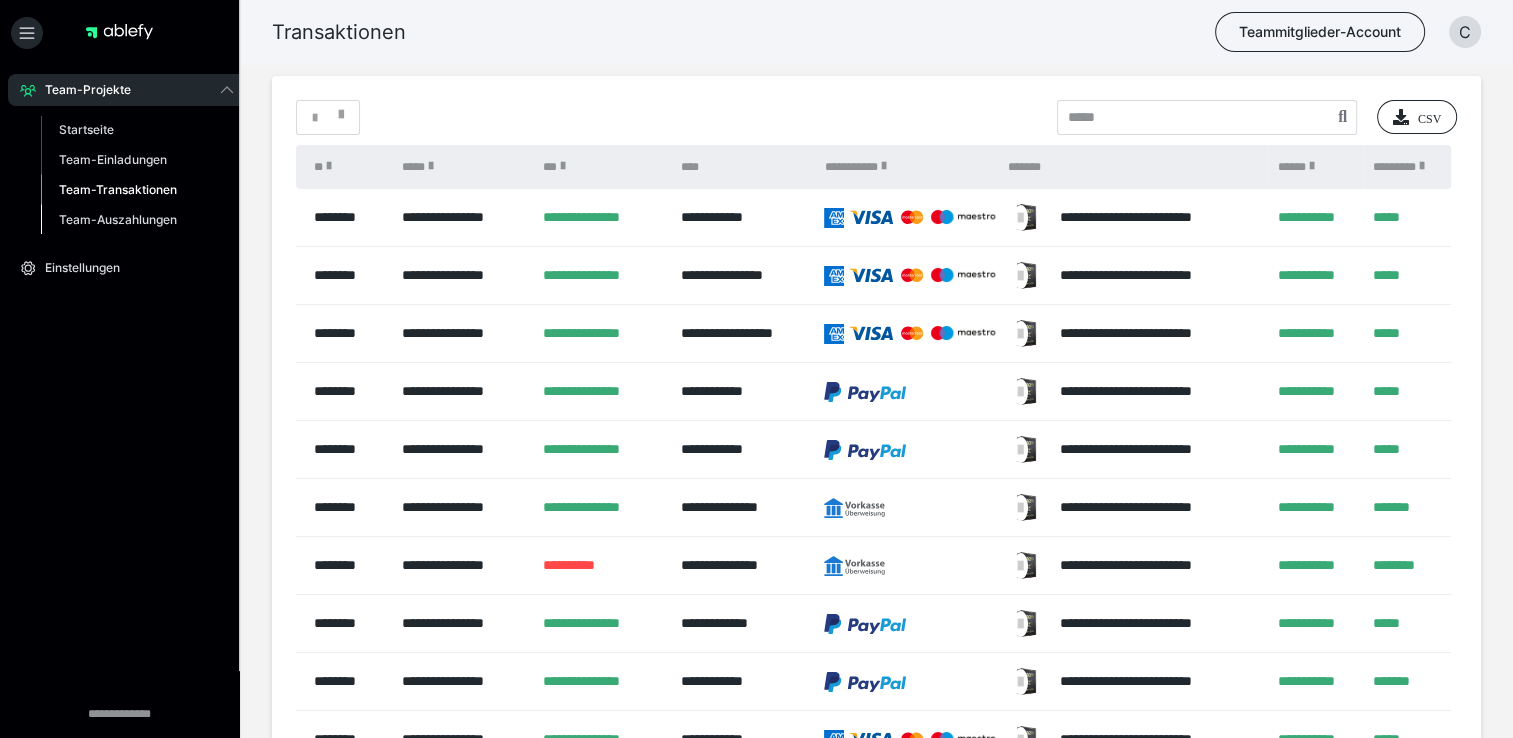 click on "Team-Auszahlungen" at bounding box center [118, 219] 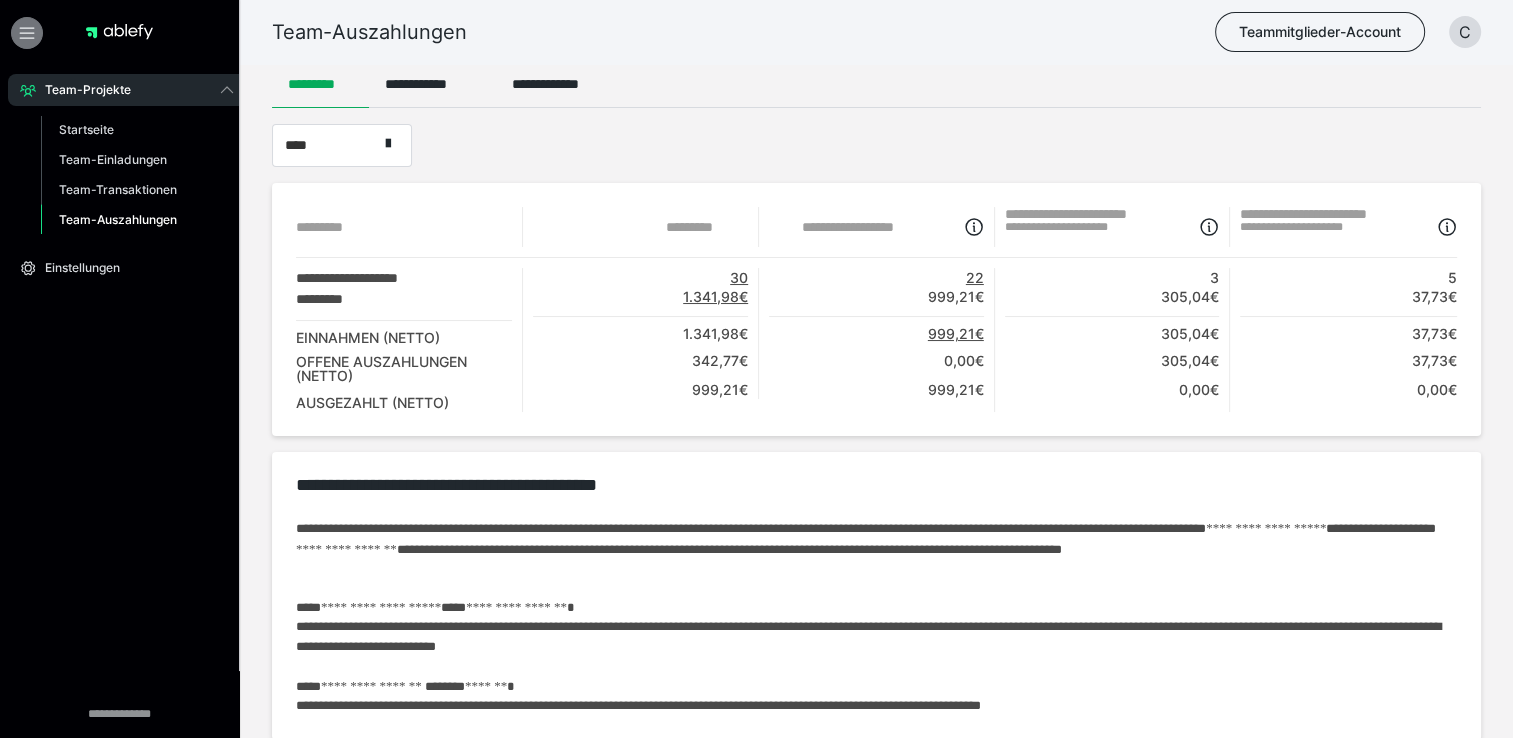 click 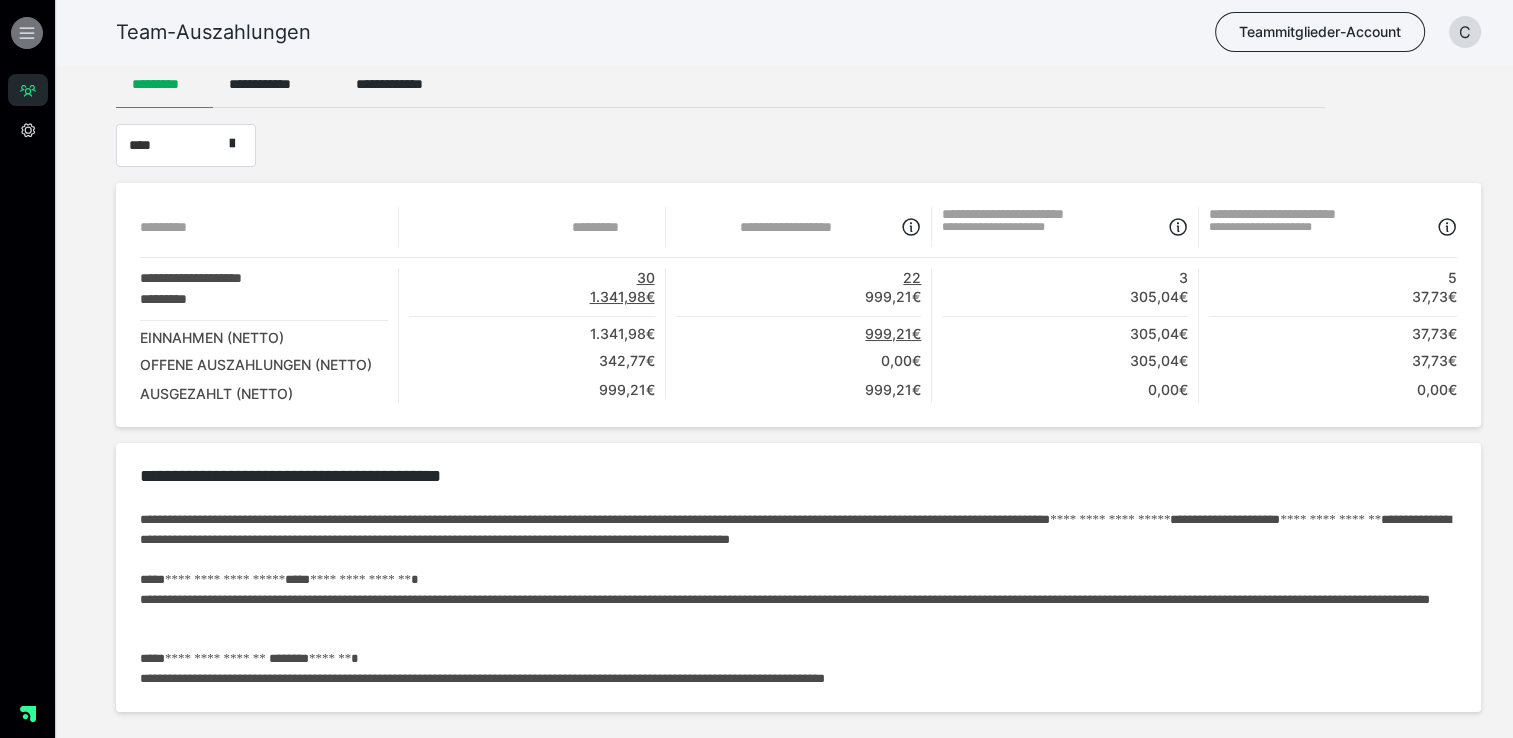 click 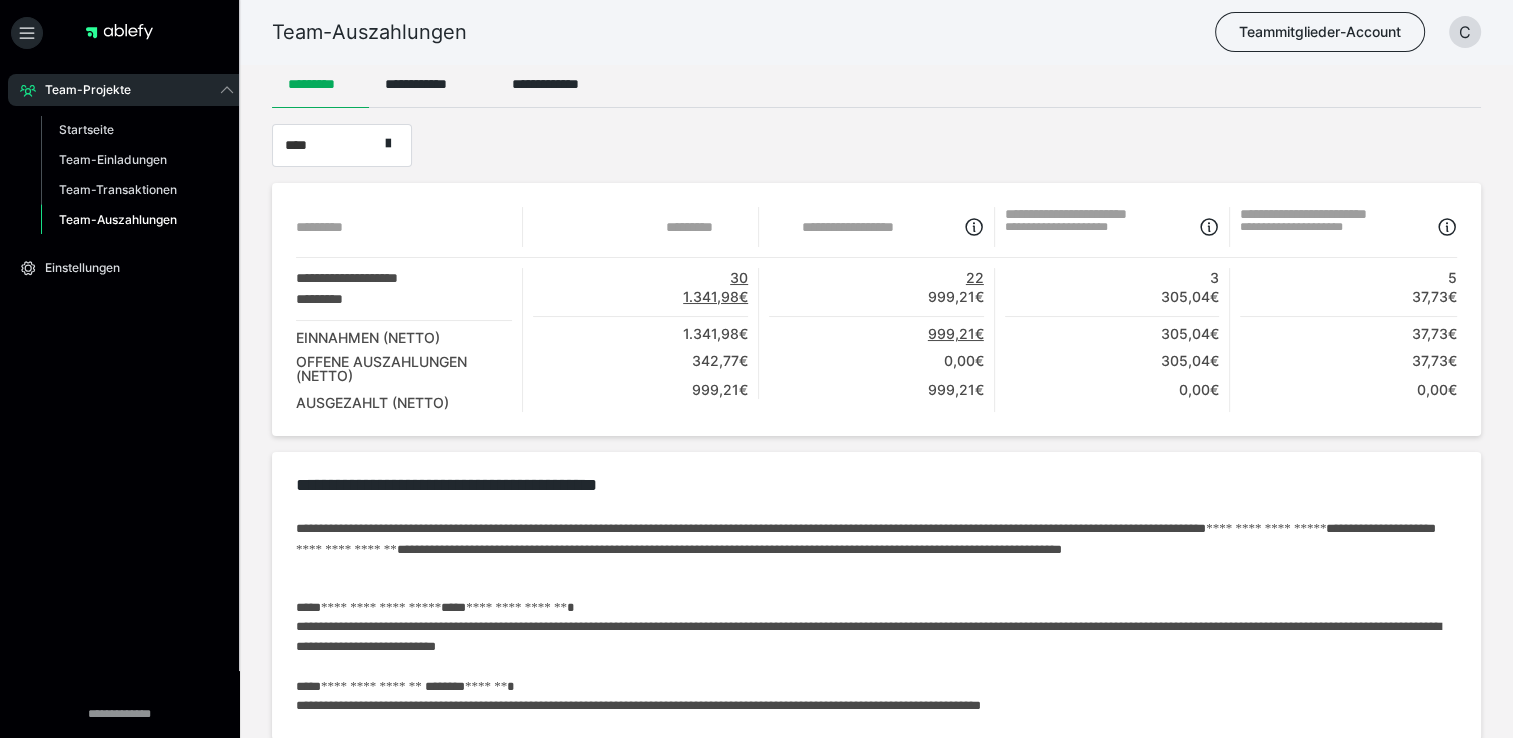 click at bounding box center (119, 32) 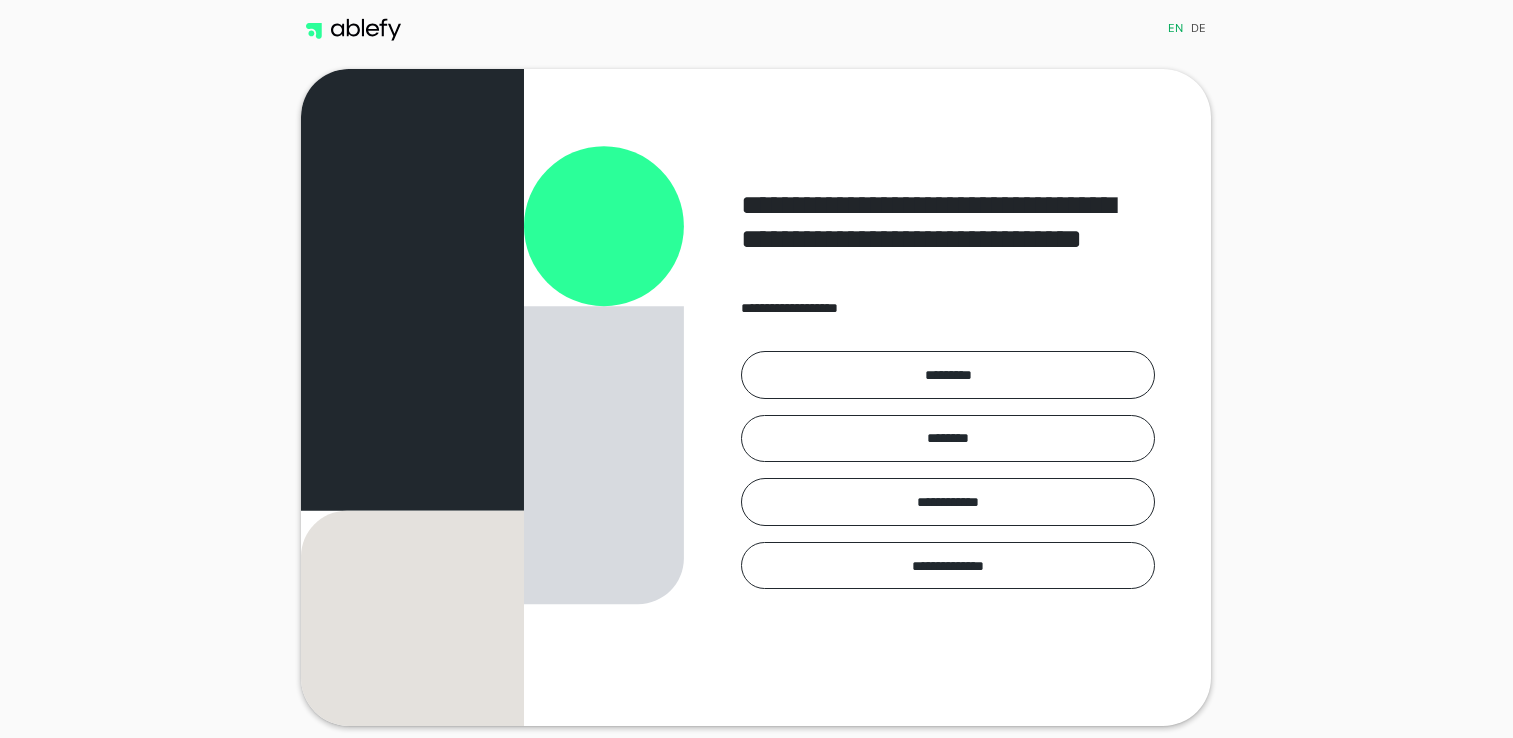 scroll, scrollTop: 0, scrollLeft: 0, axis: both 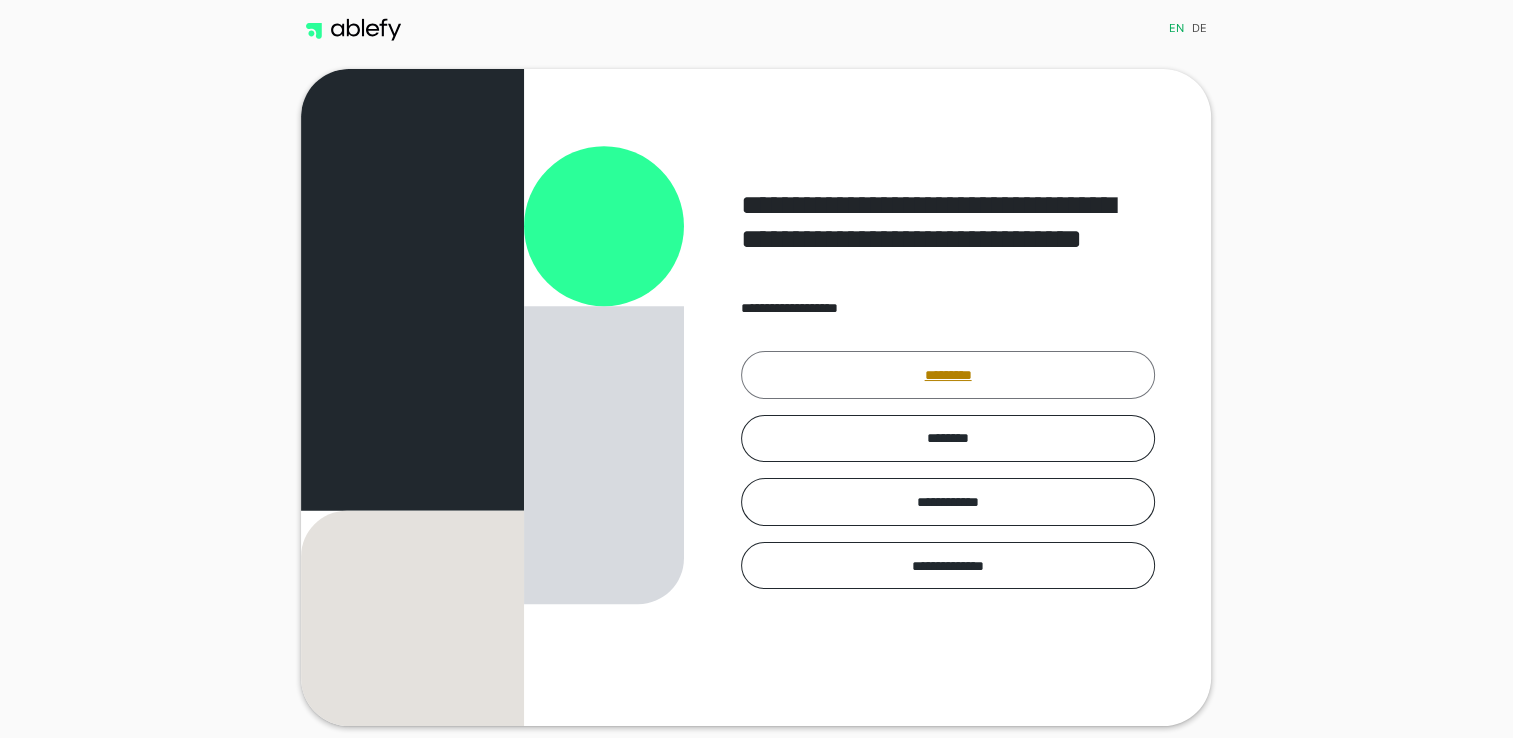 click on "*********" at bounding box center [948, 375] 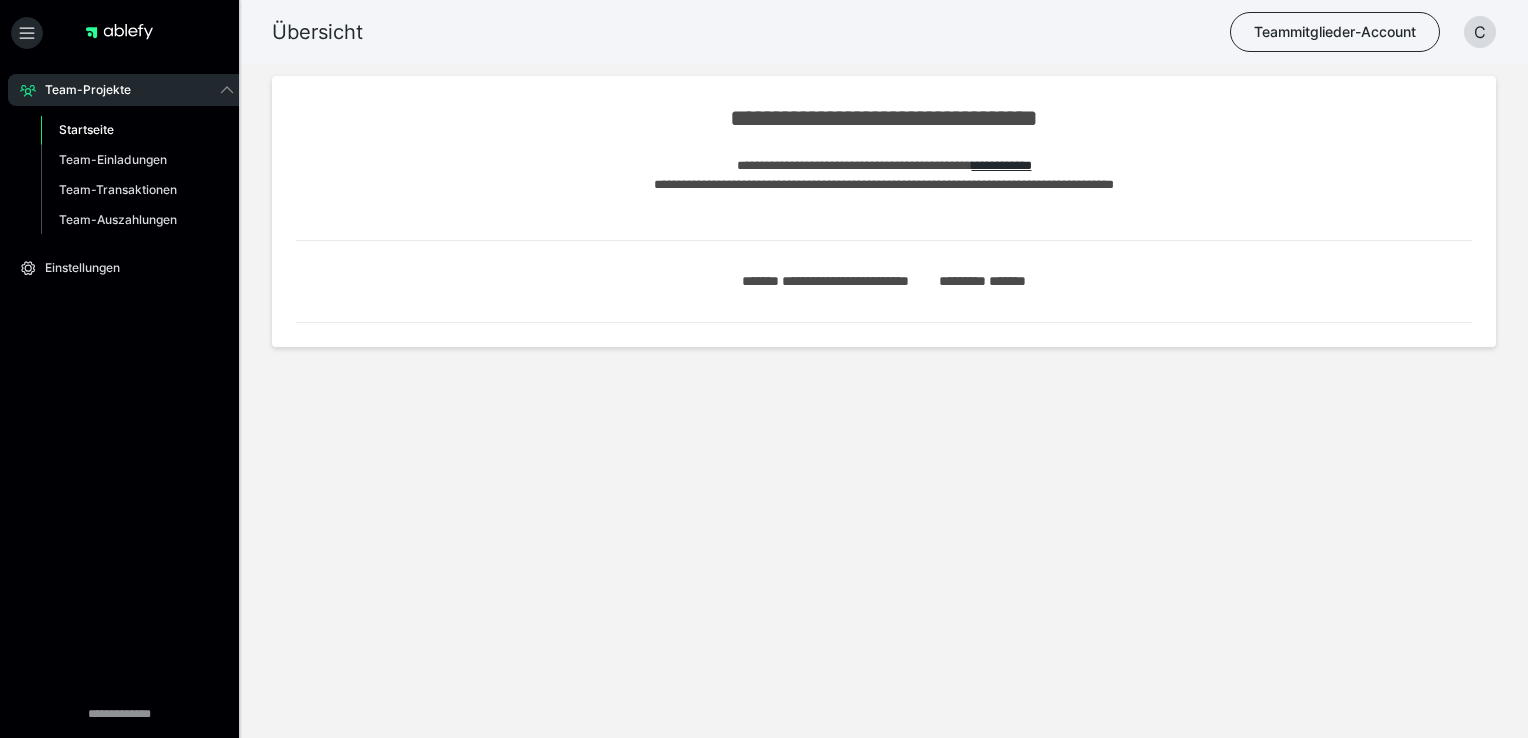 scroll, scrollTop: 0, scrollLeft: 0, axis: both 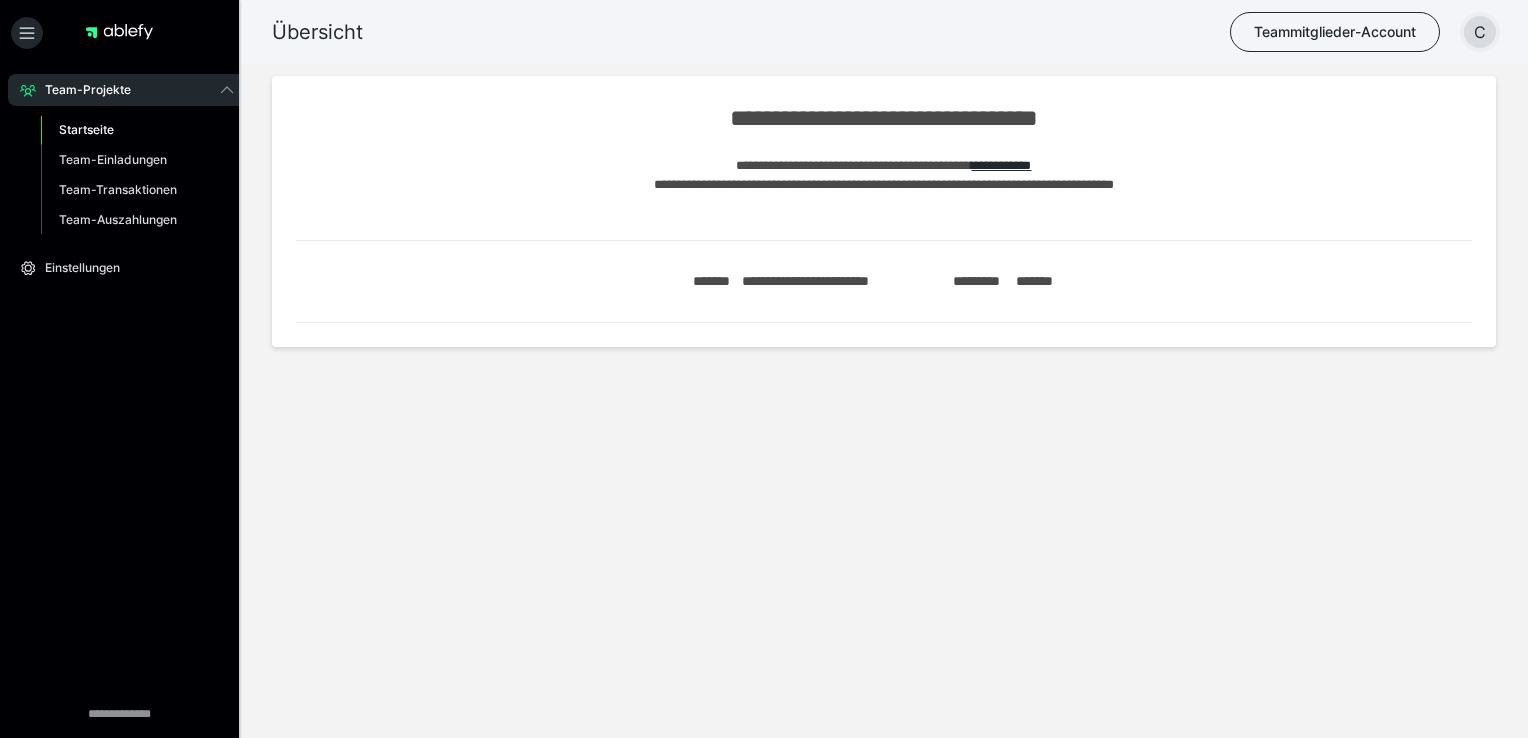 click on "C" at bounding box center [1480, 32] 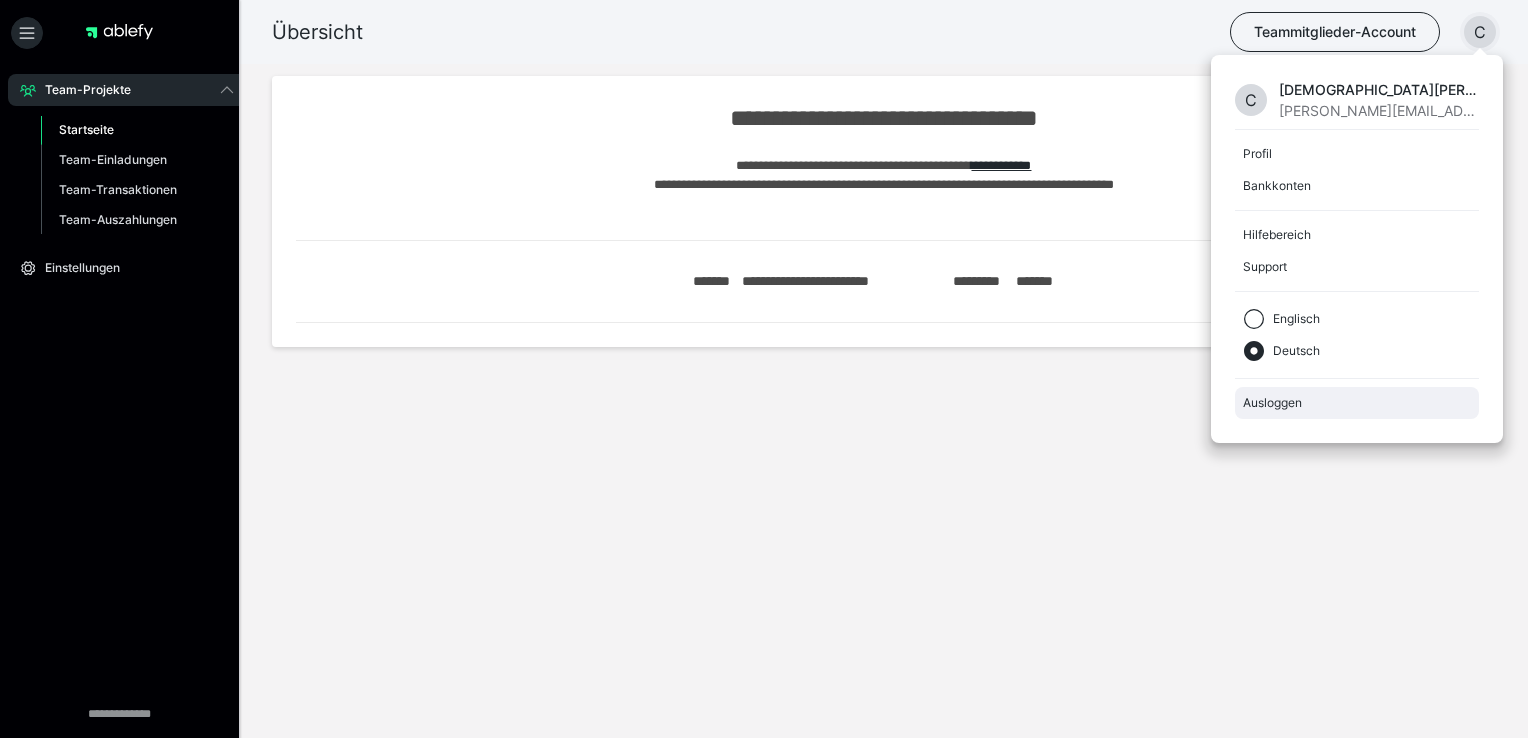 click on "Ausloggen" at bounding box center (1357, 403) 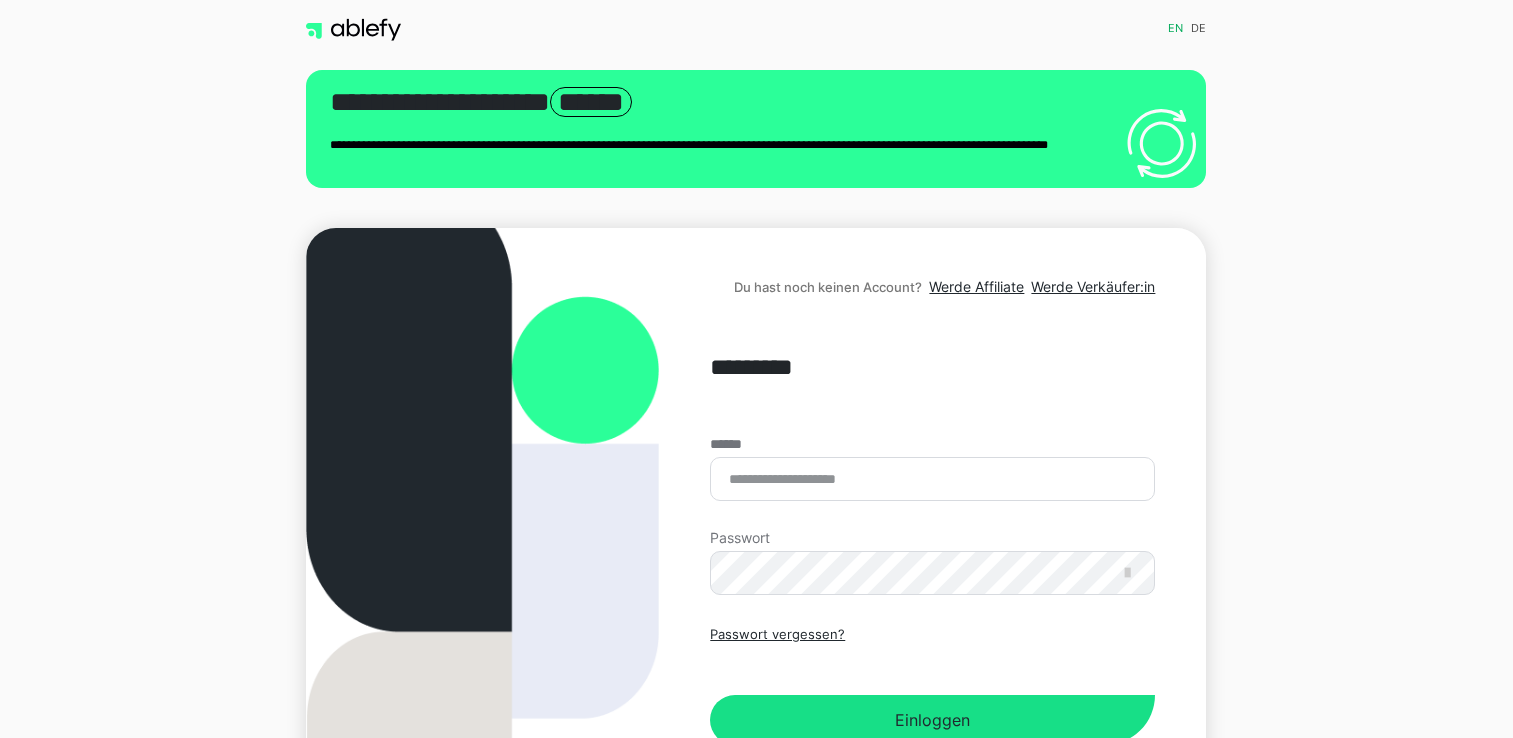 scroll, scrollTop: 0, scrollLeft: 0, axis: both 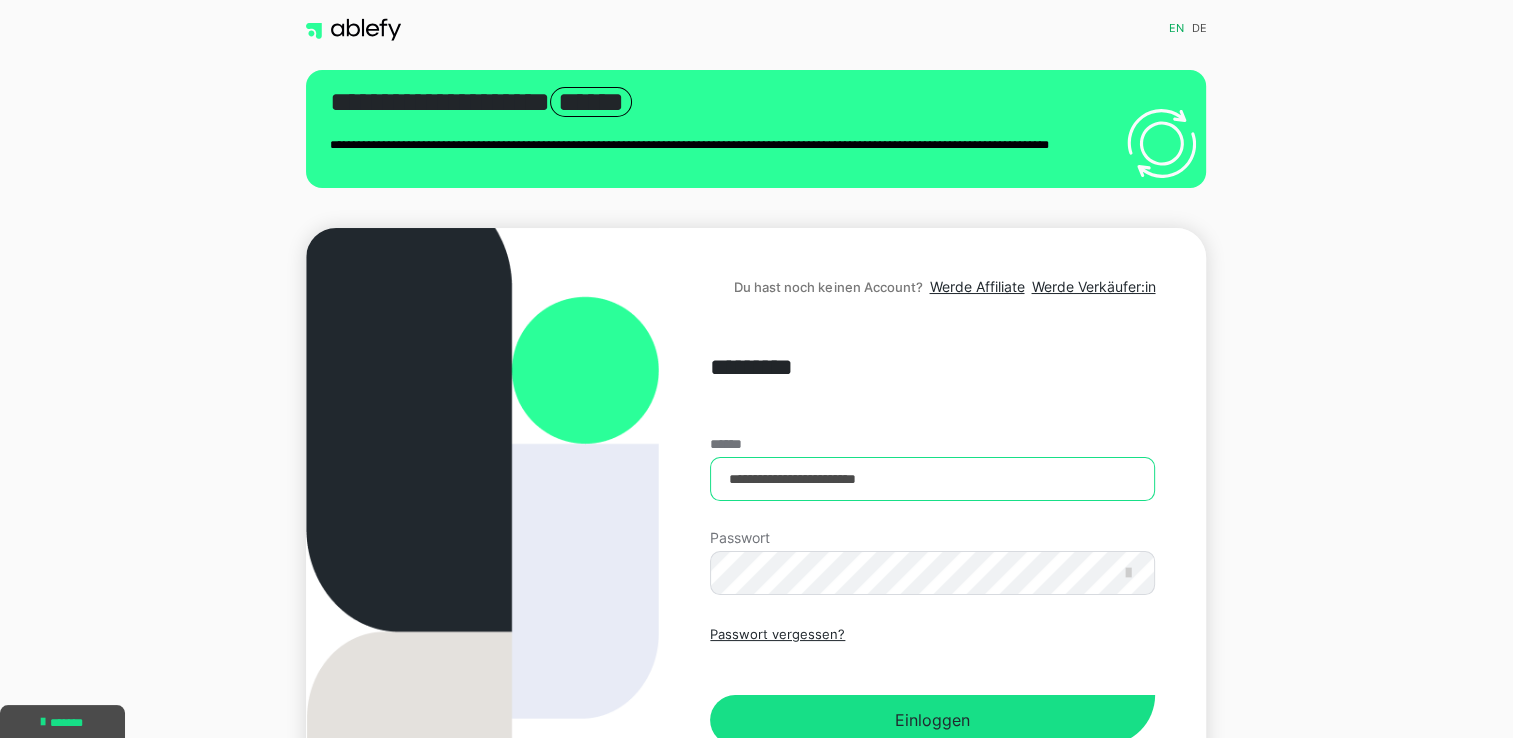 drag, startPoint x: 945, startPoint y: 484, endPoint x: 587, endPoint y: 494, distance: 358.13965 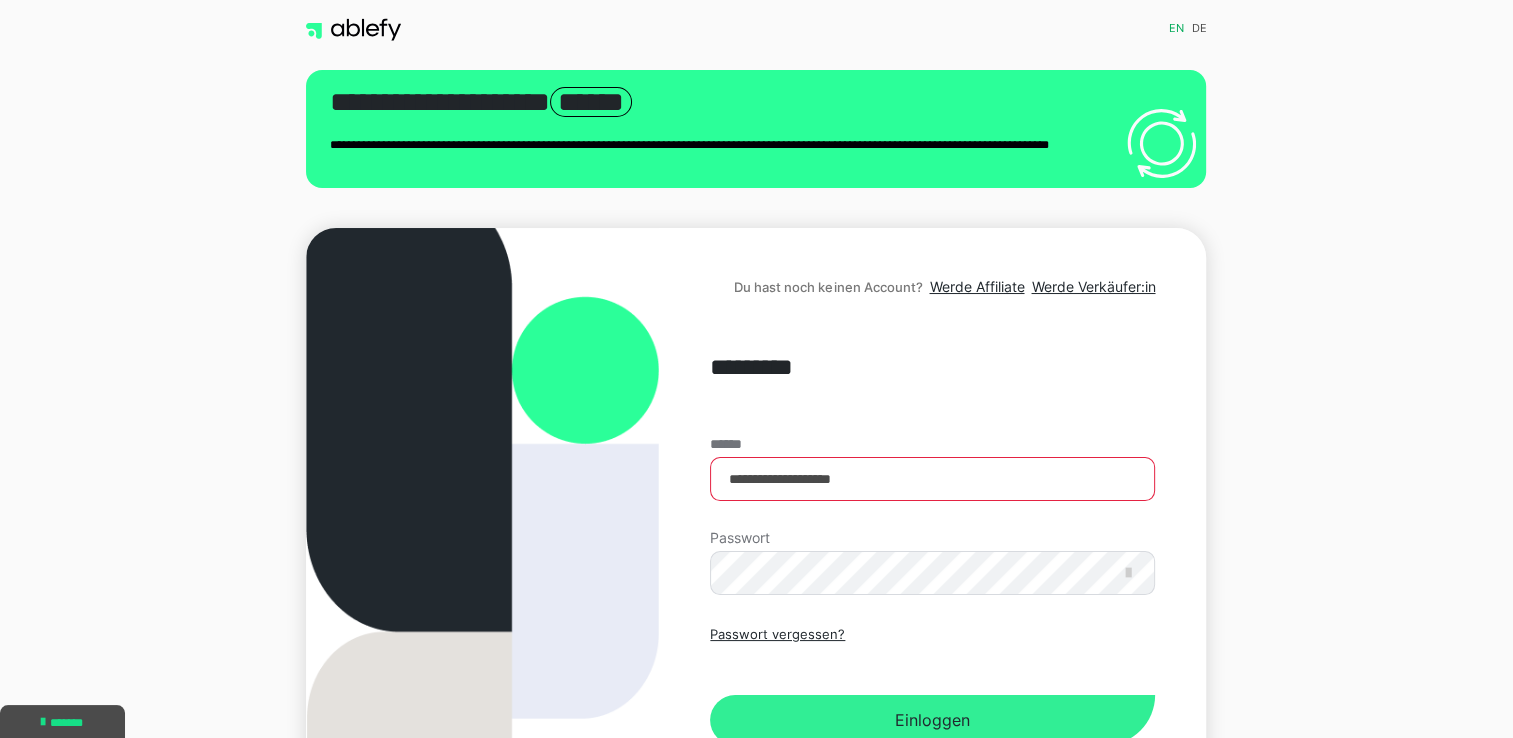 click on "Einloggen" at bounding box center (932, 720) 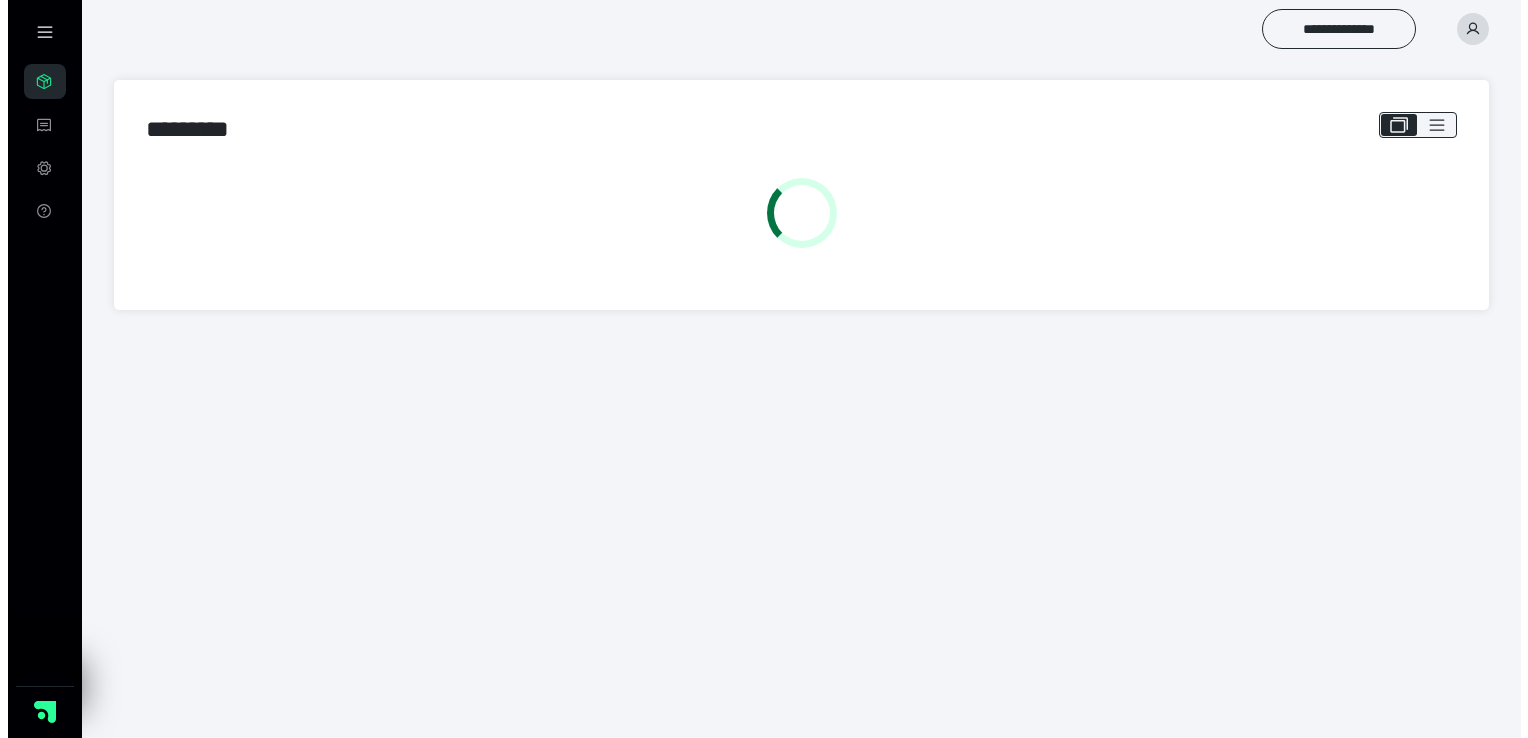 scroll, scrollTop: 0, scrollLeft: 0, axis: both 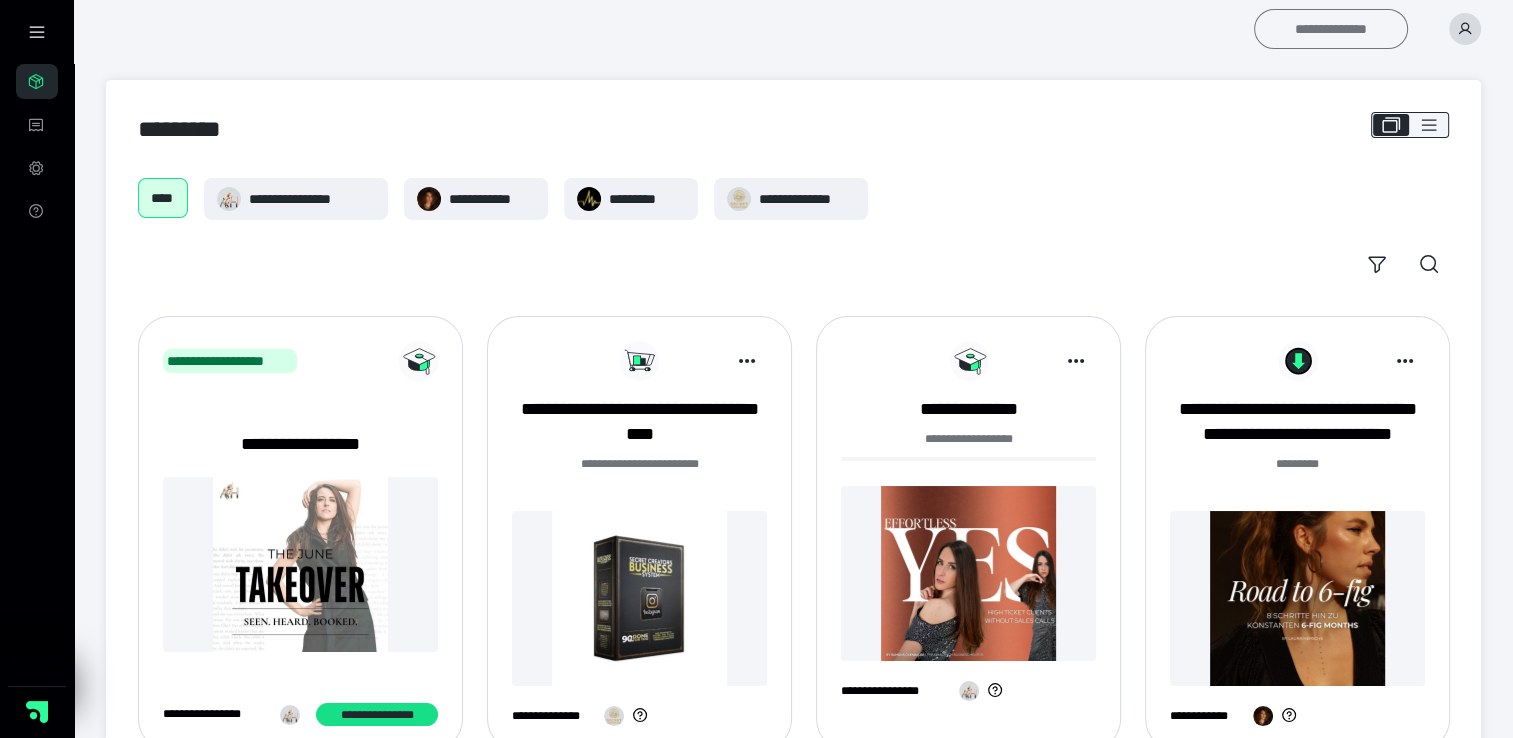 click on "**********" at bounding box center [1331, 29] 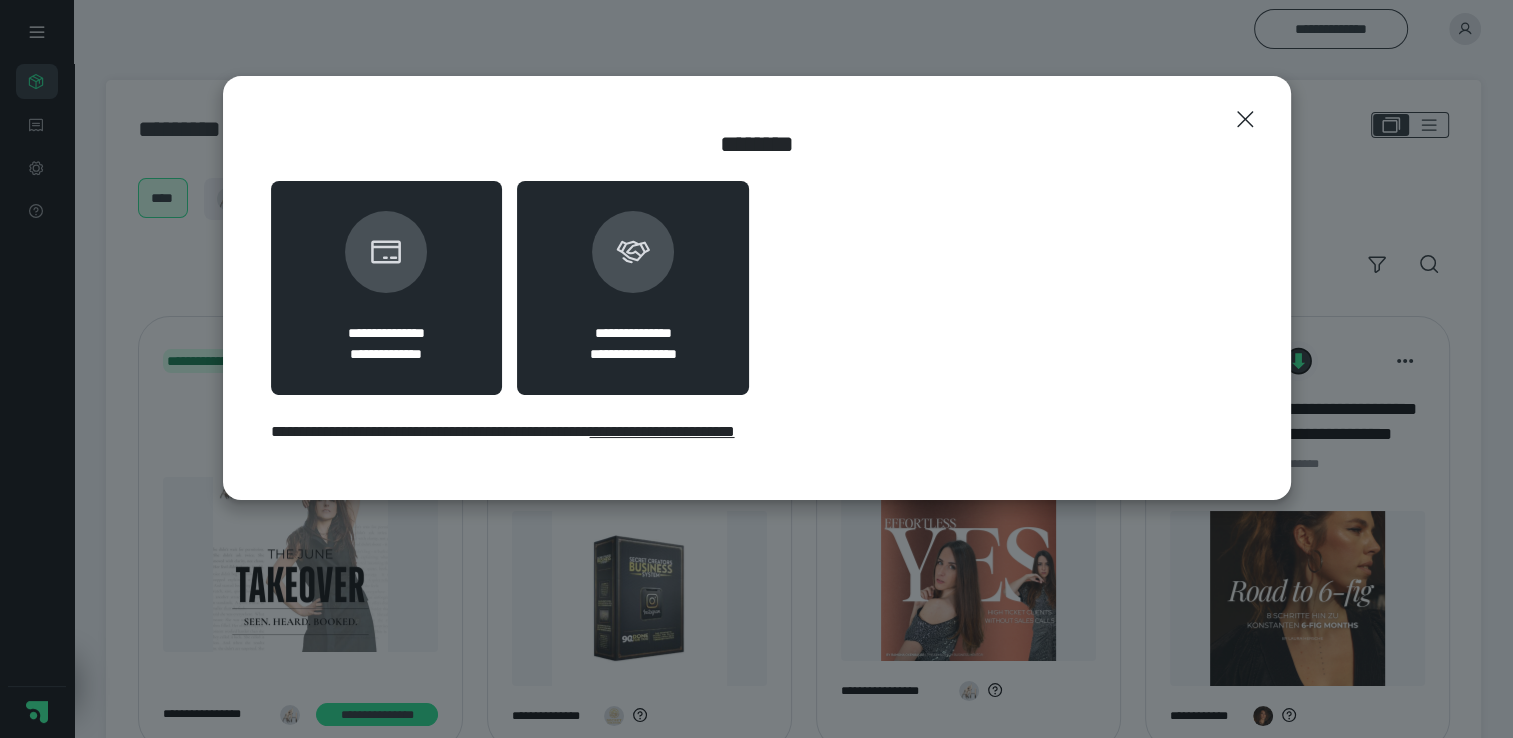 click on "**********" at bounding box center (633, 288) 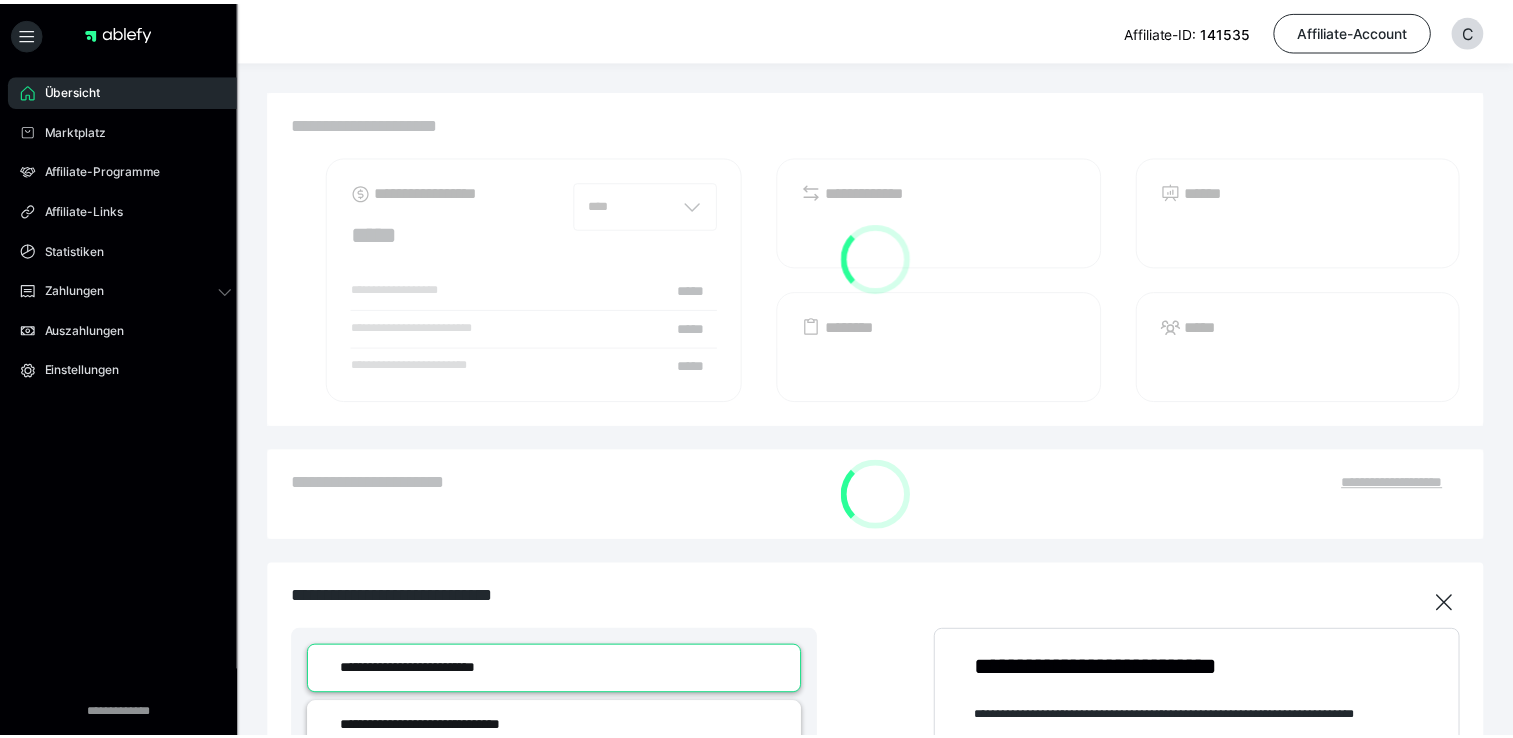 scroll, scrollTop: 0, scrollLeft: 0, axis: both 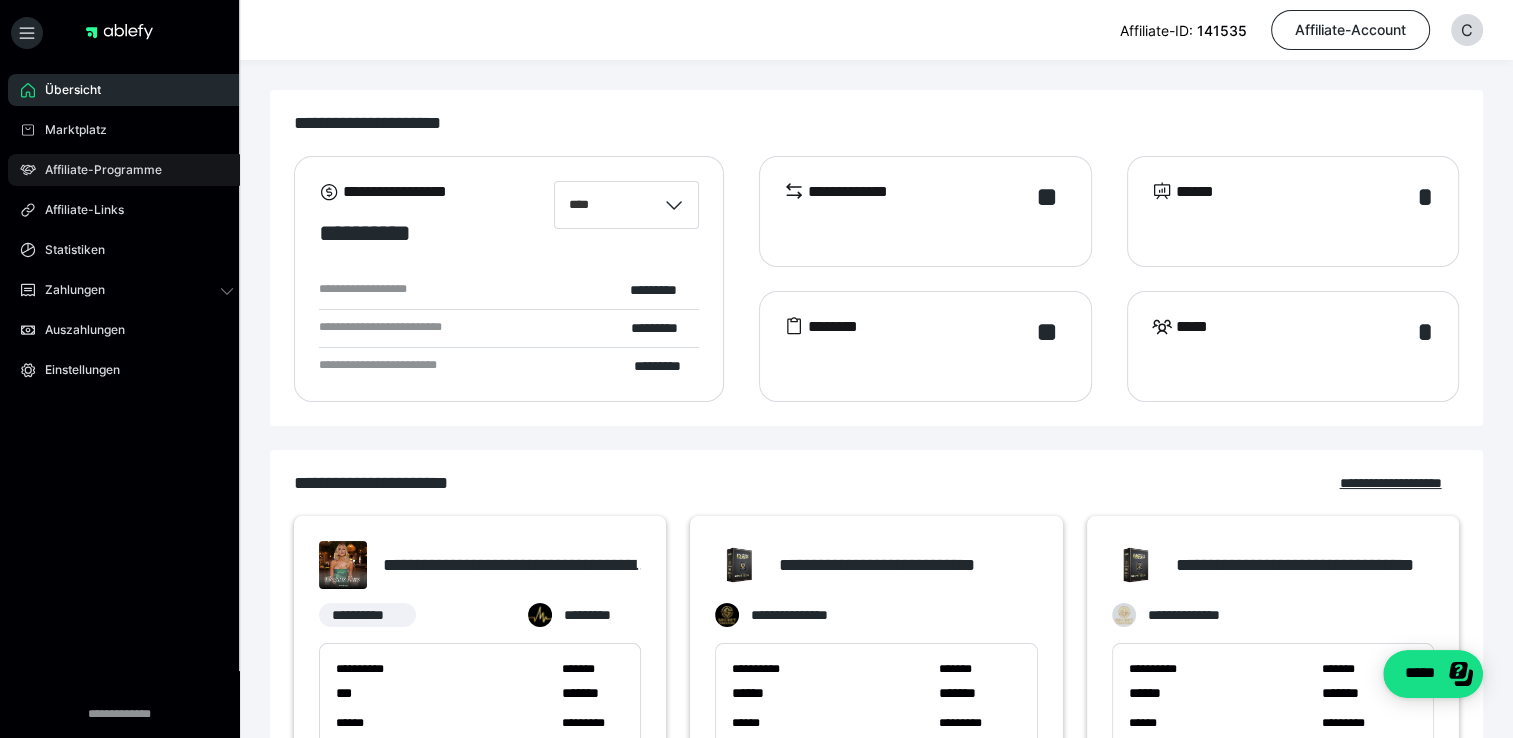 click on "Affiliate-Programme" at bounding box center (127, 170) 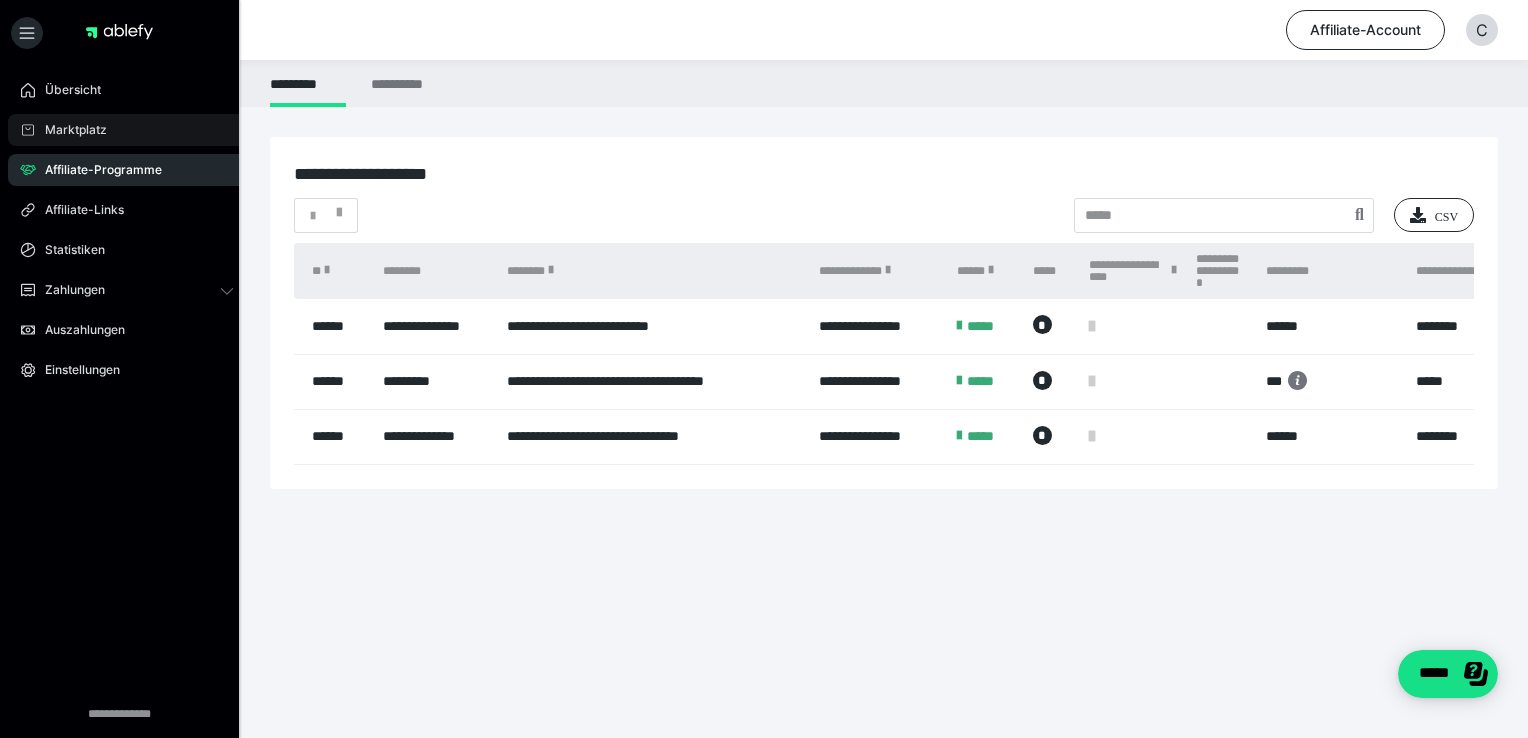 click on "Marktplatz" at bounding box center [127, 130] 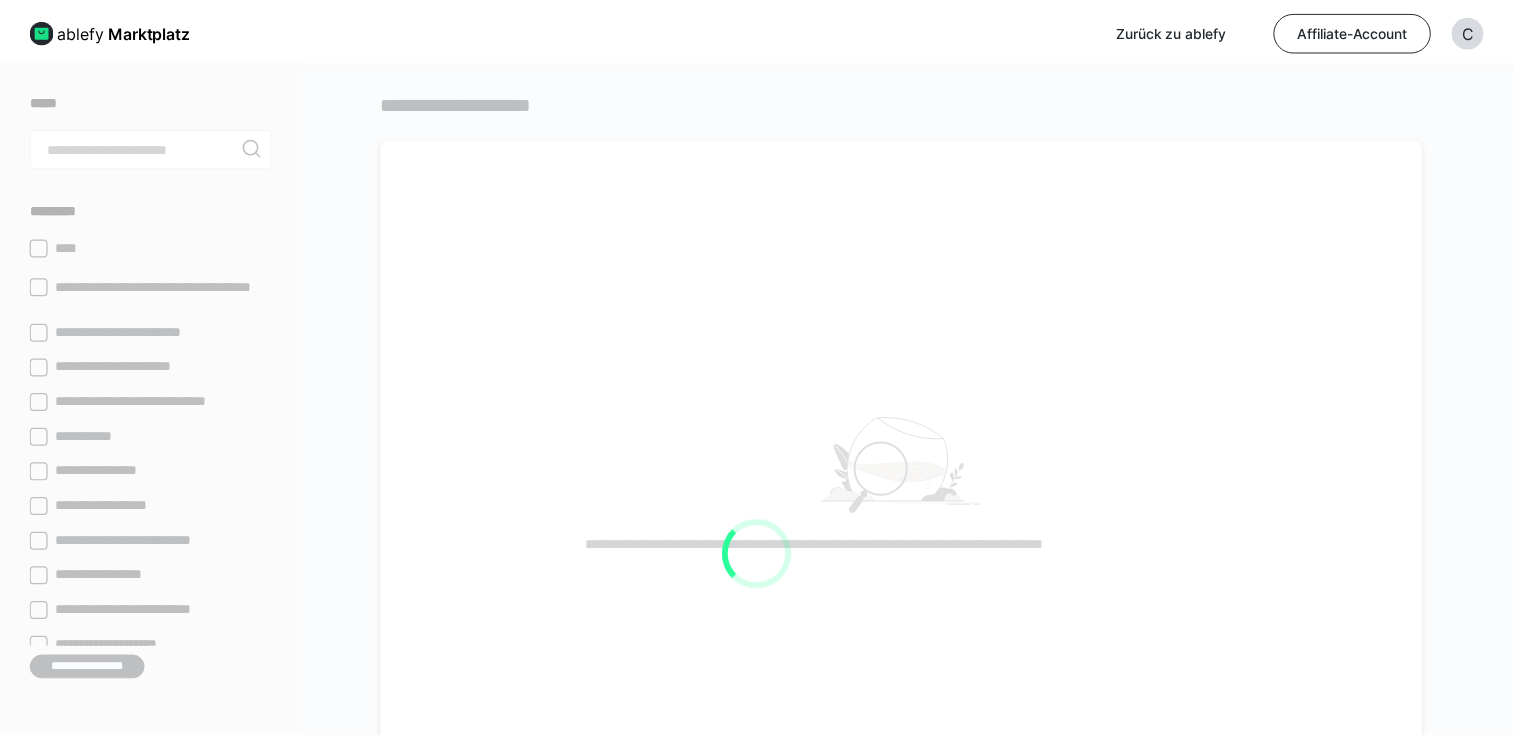scroll, scrollTop: 0, scrollLeft: 0, axis: both 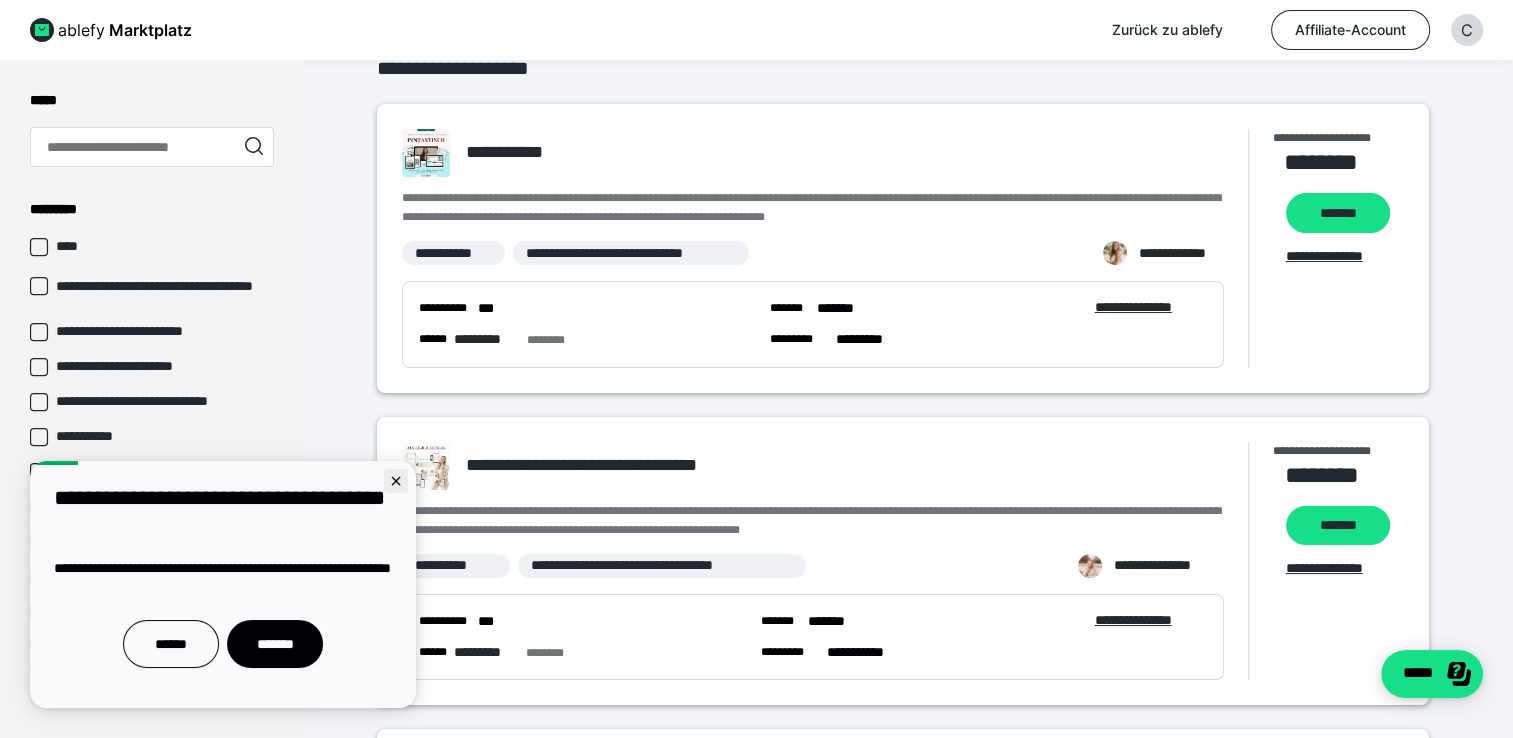 click 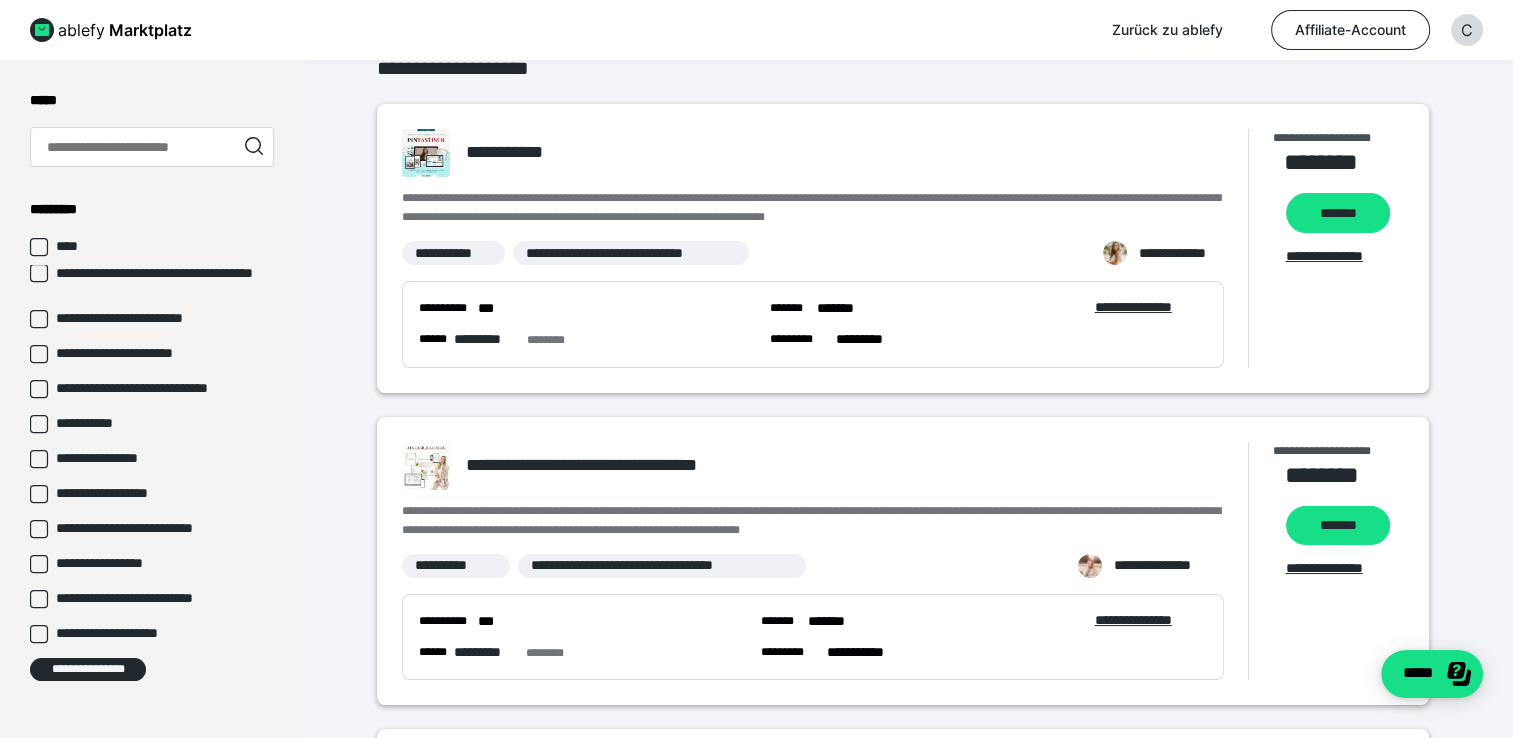 scroll, scrollTop: 0, scrollLeft: 0, axis: both 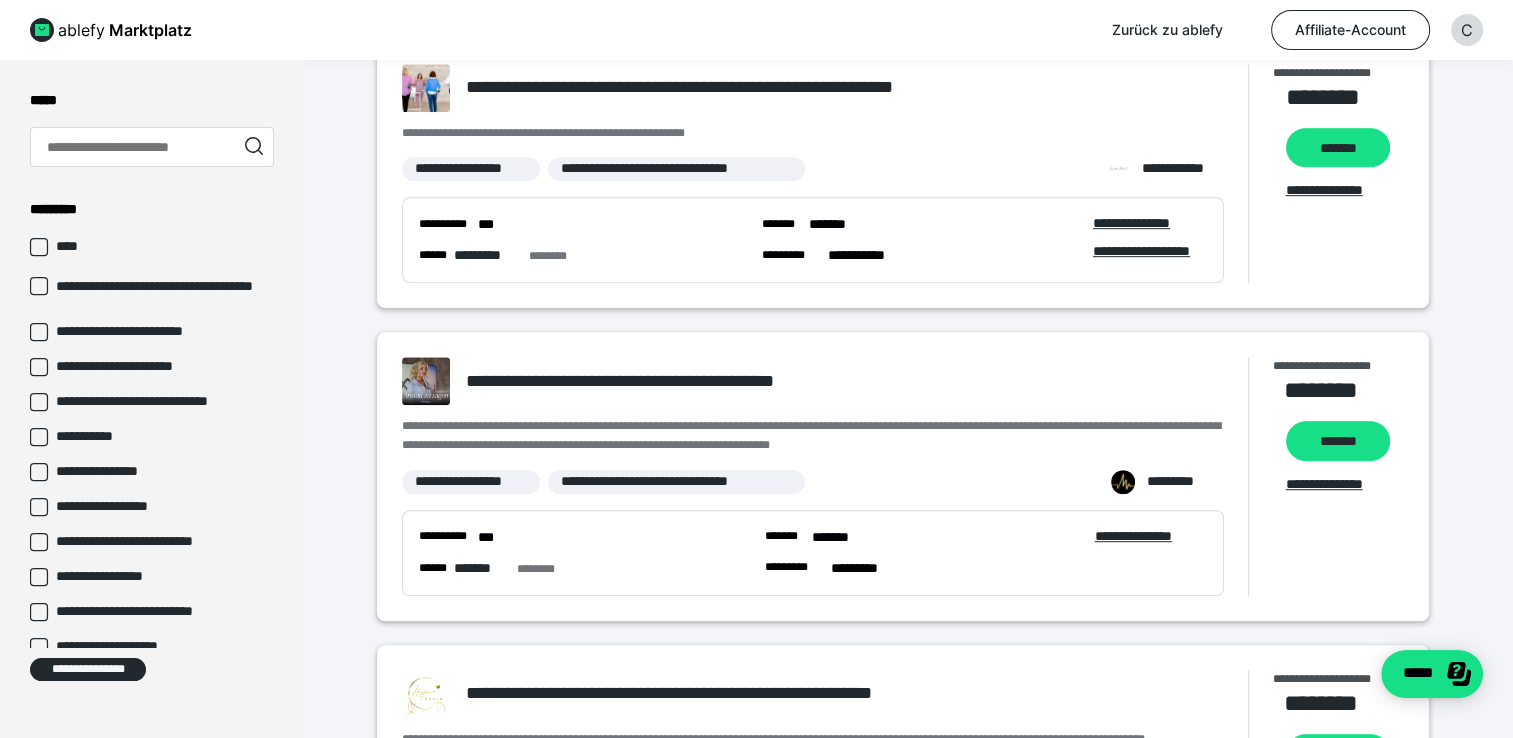 click on "**********" at bounding box center (756, 708) 